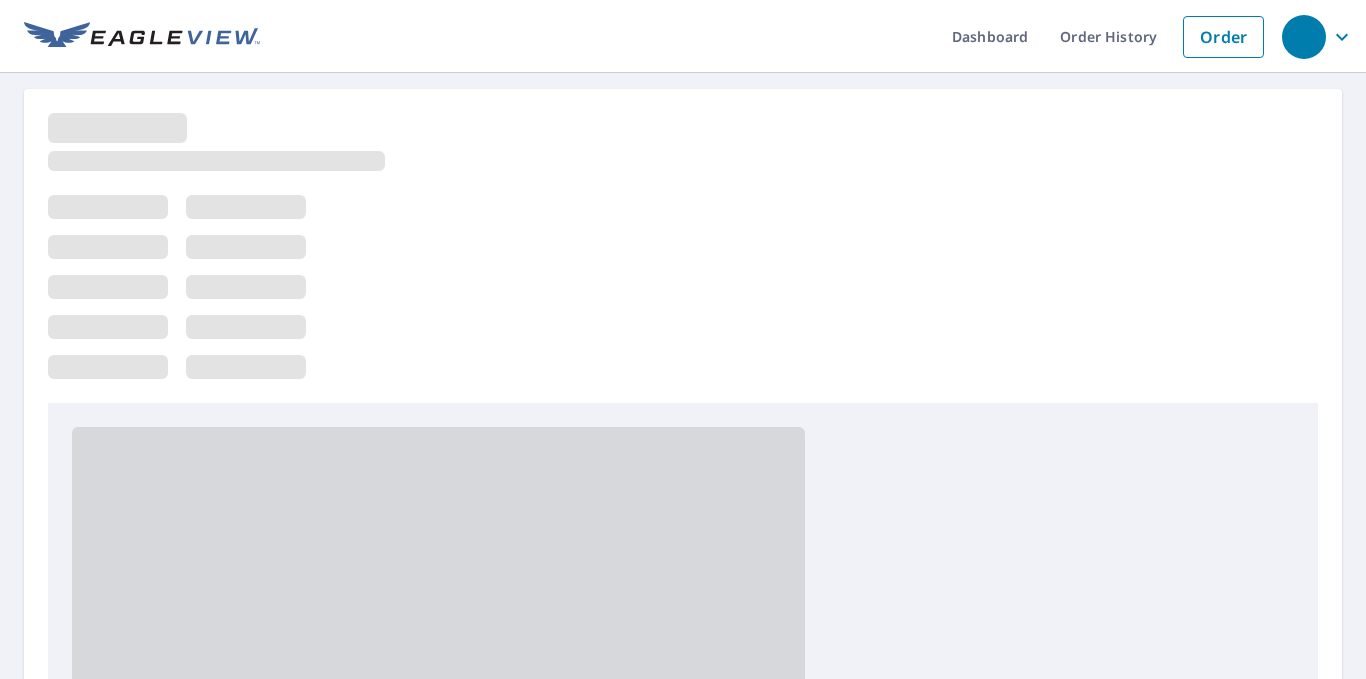 scroll, scrollTop: 0, scrollLeft: 0, axis: both 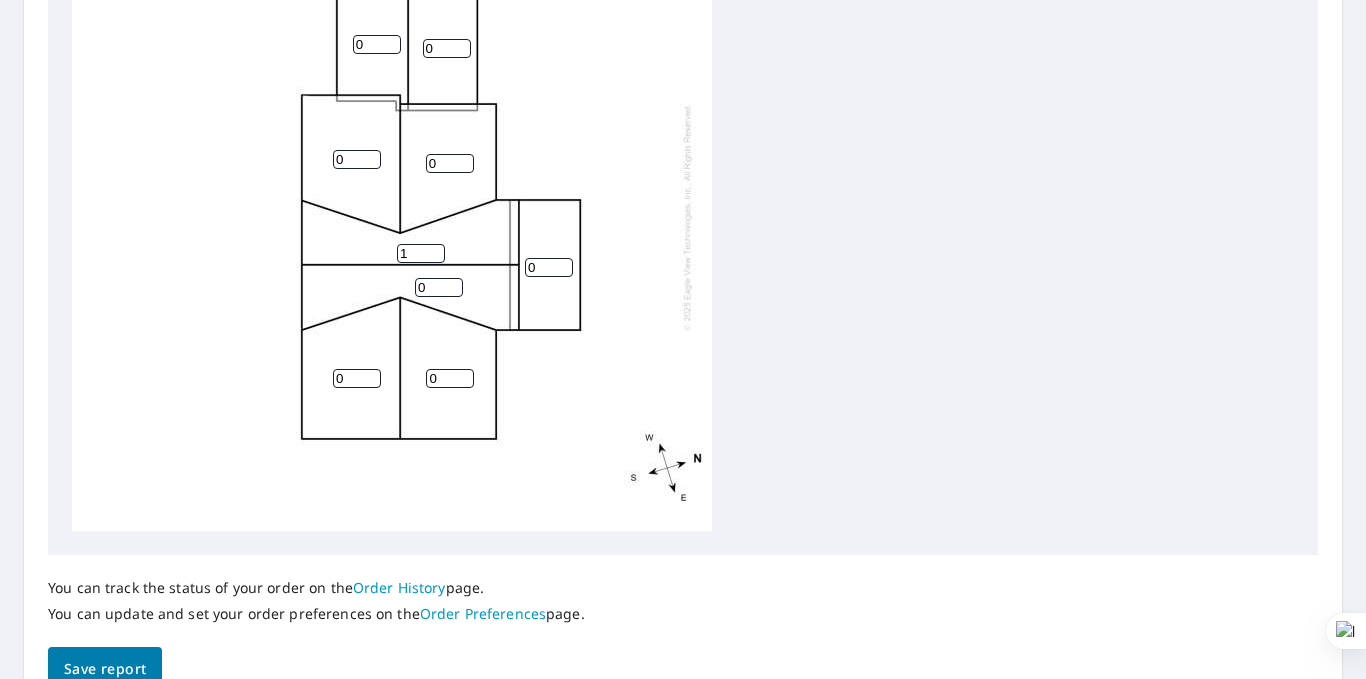 click on "1" at bounding box center [421, 253] 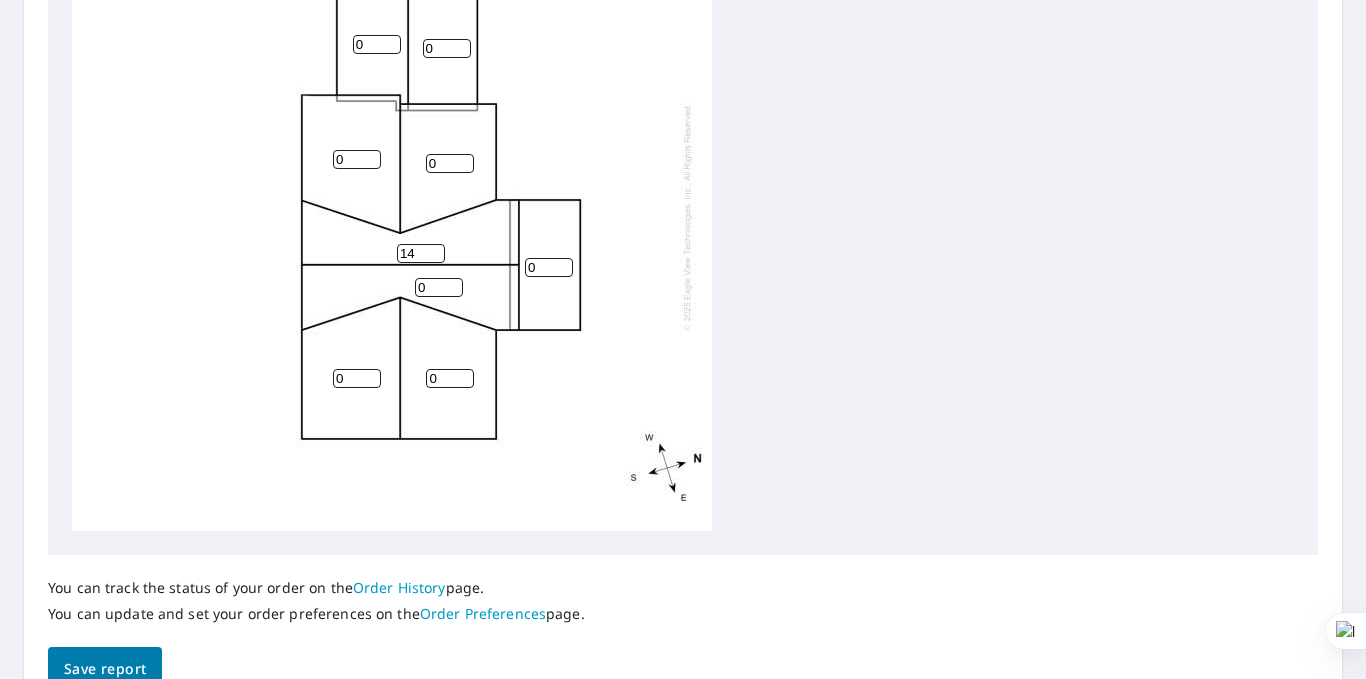 type on "14" 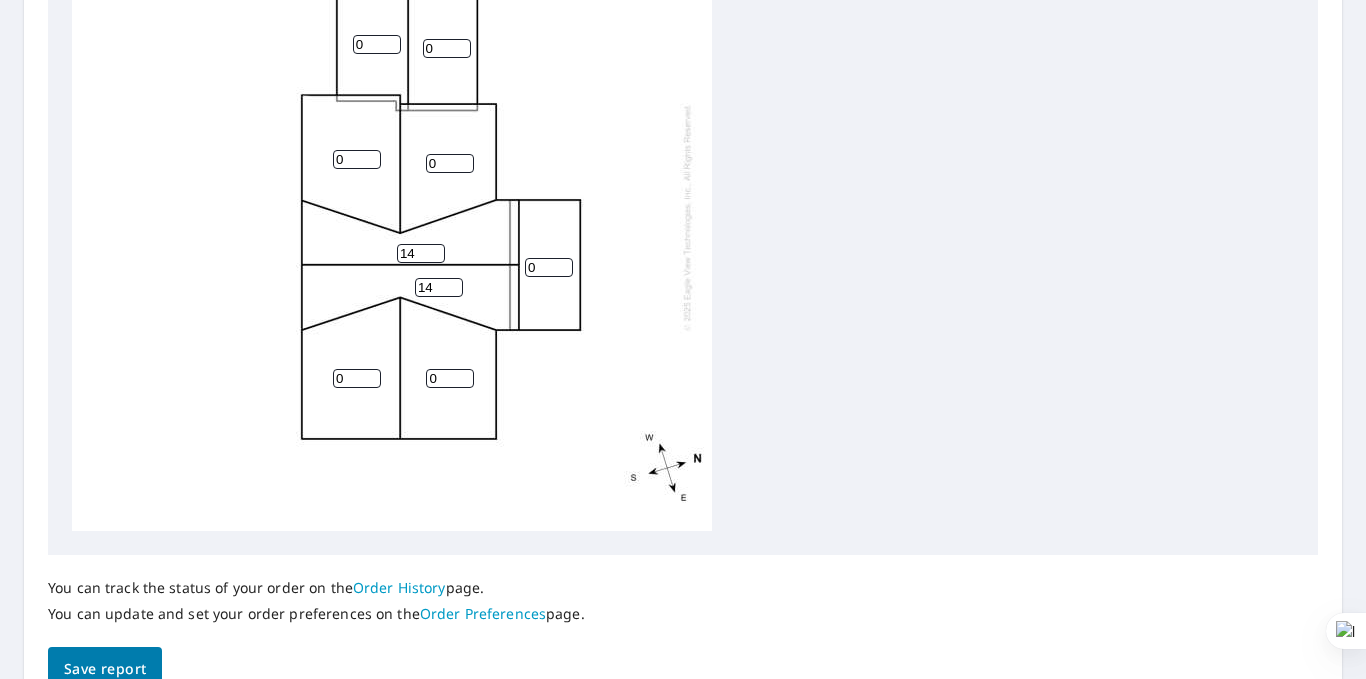 type on "14" 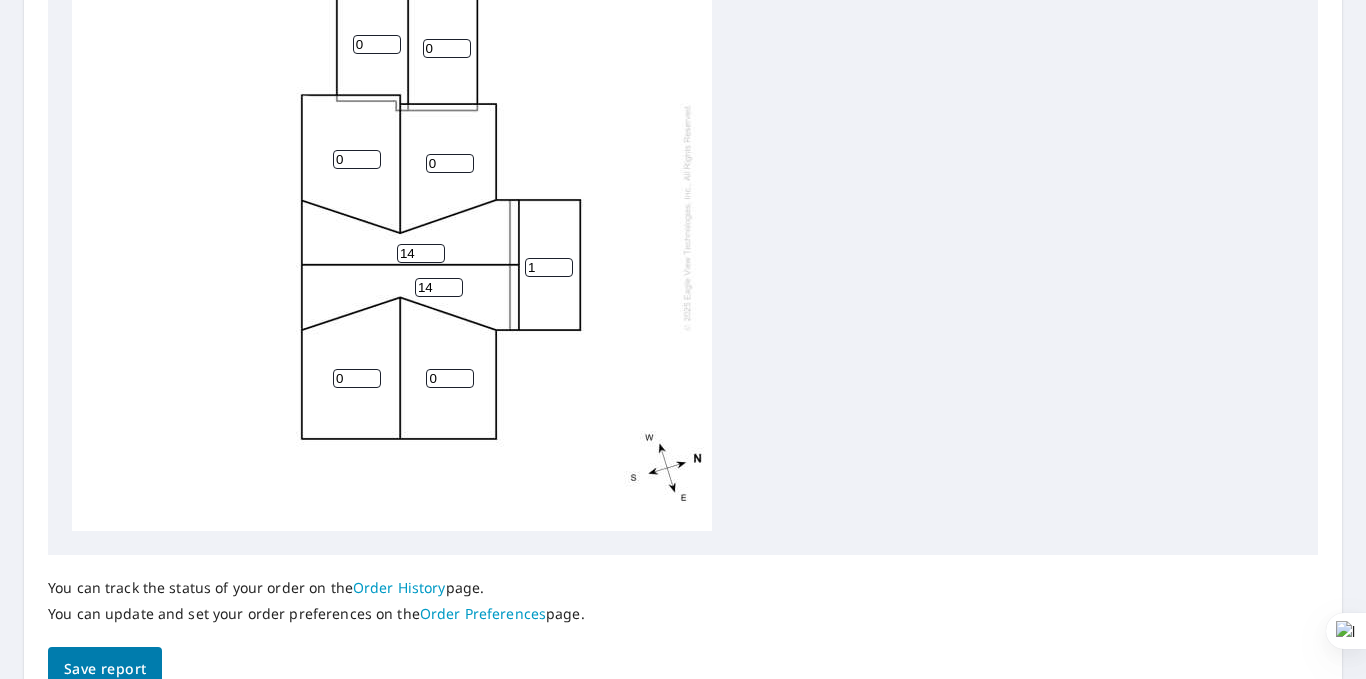 type on "1" 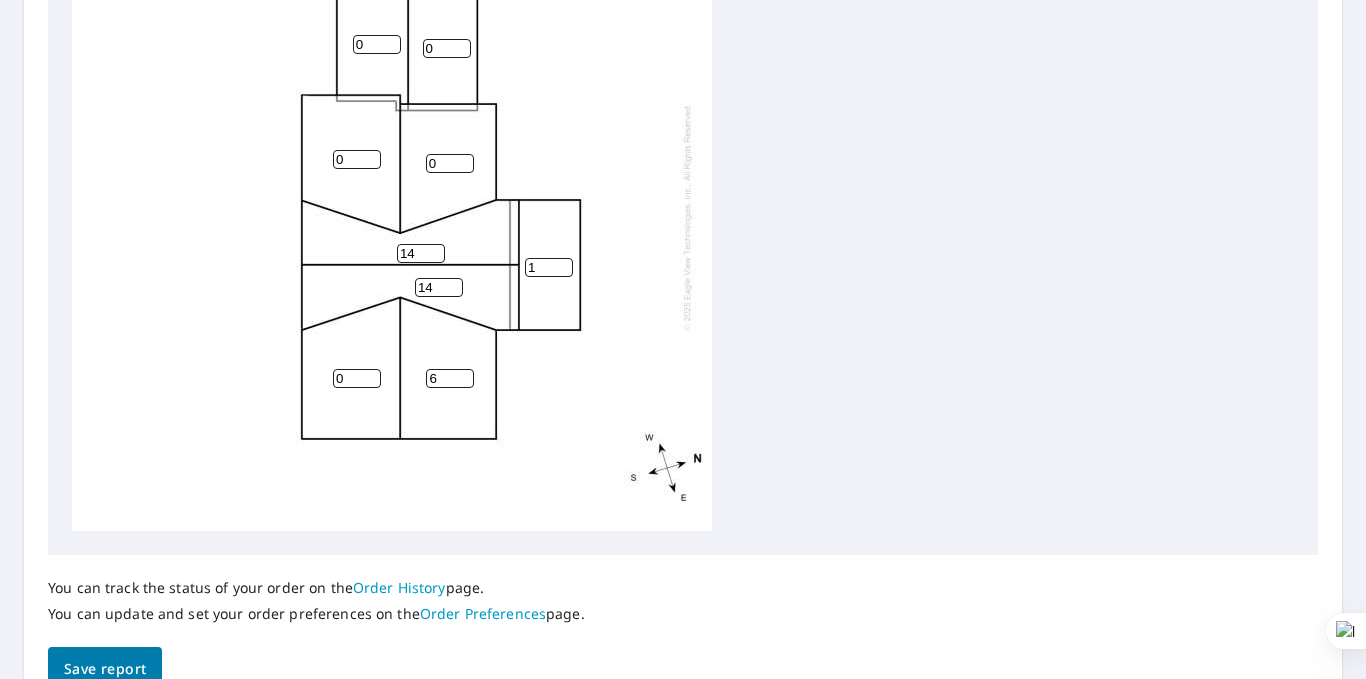 type on "6" 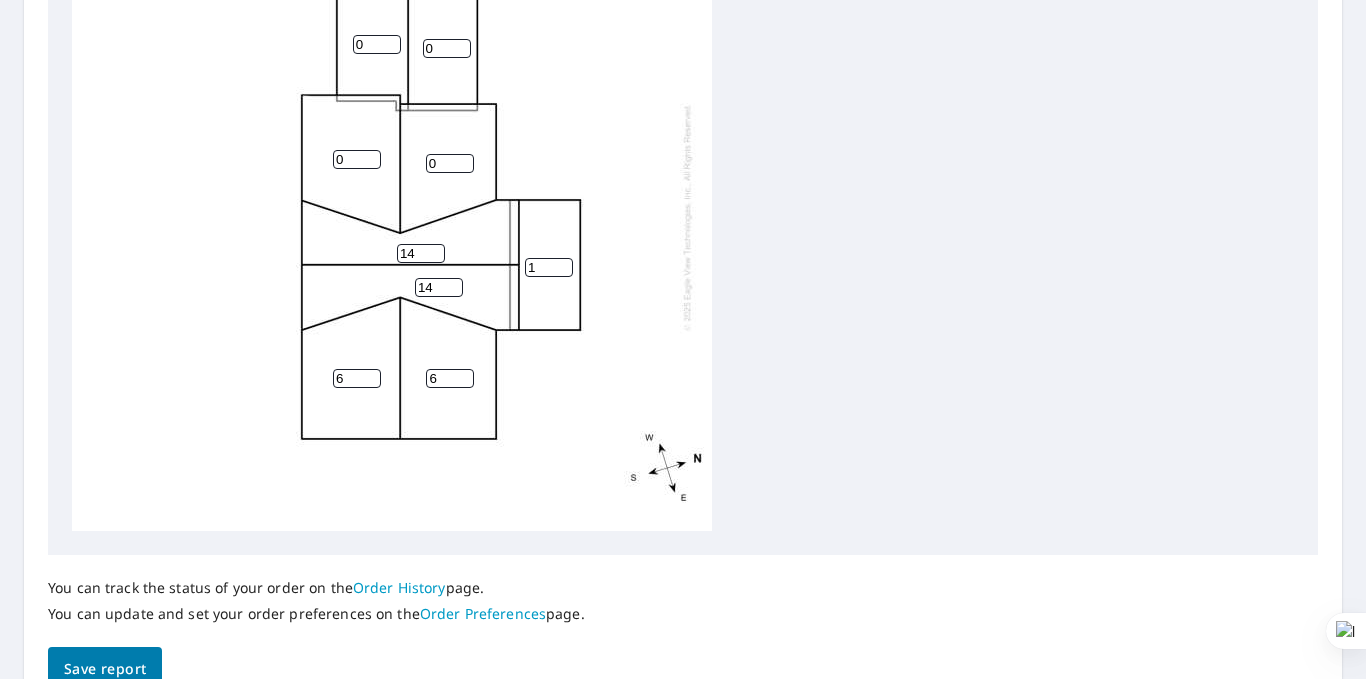 type on "6" 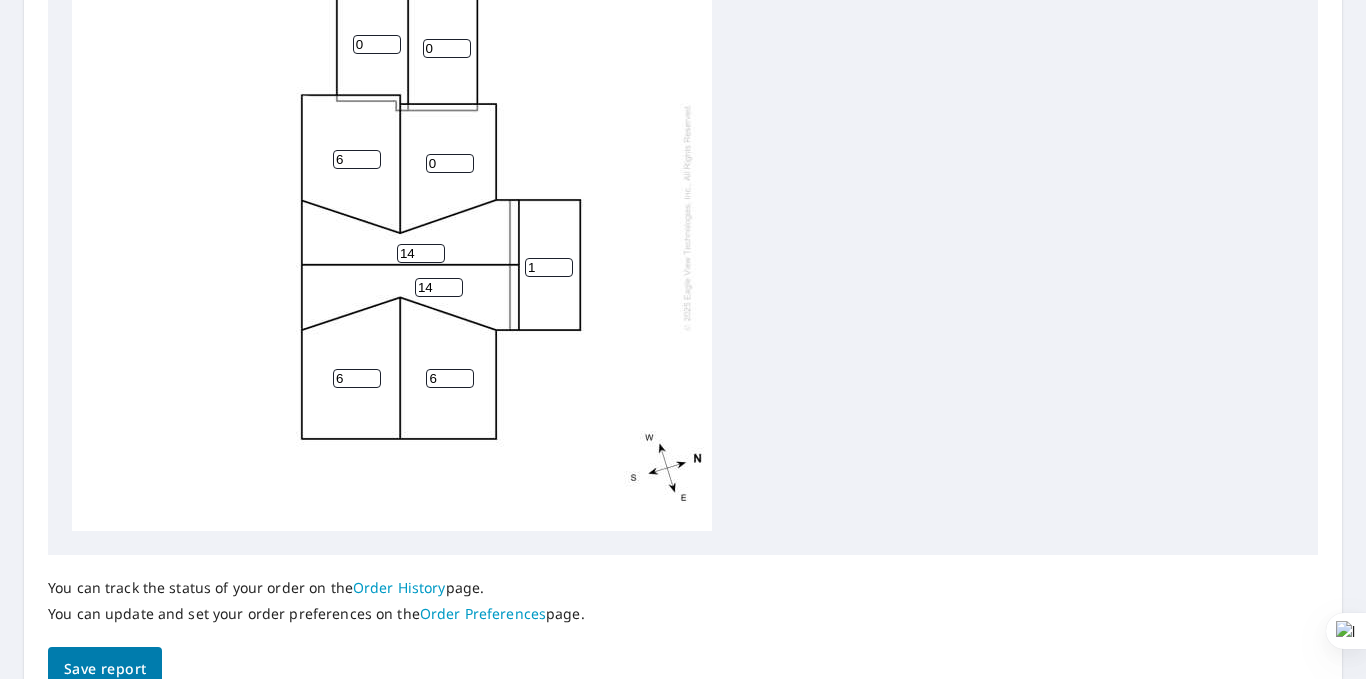type on "6" 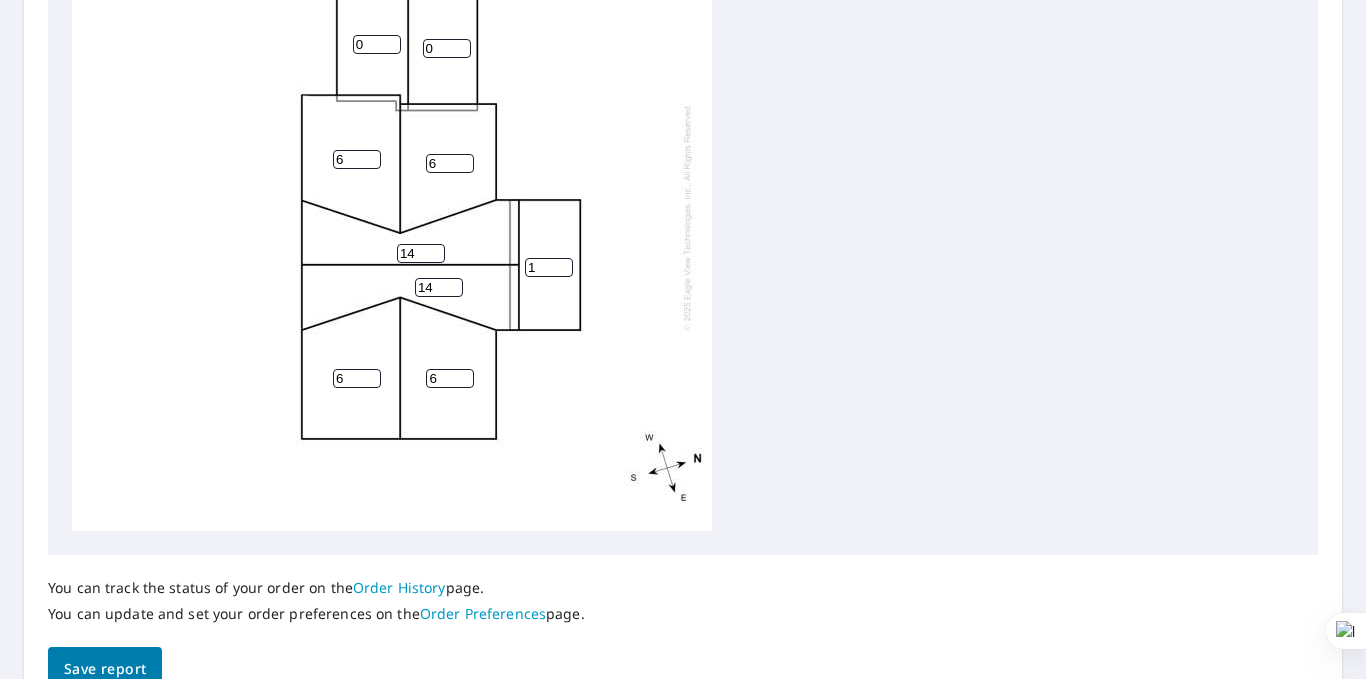 type on "6" 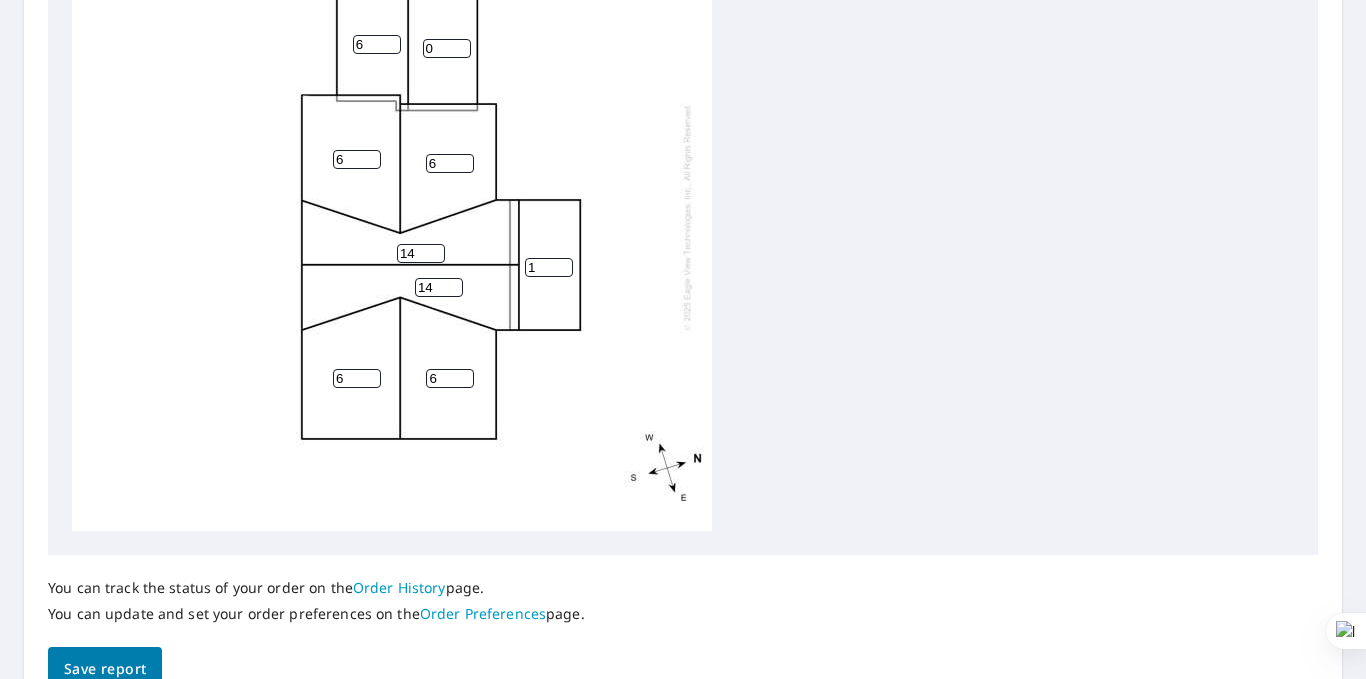 type on "6" 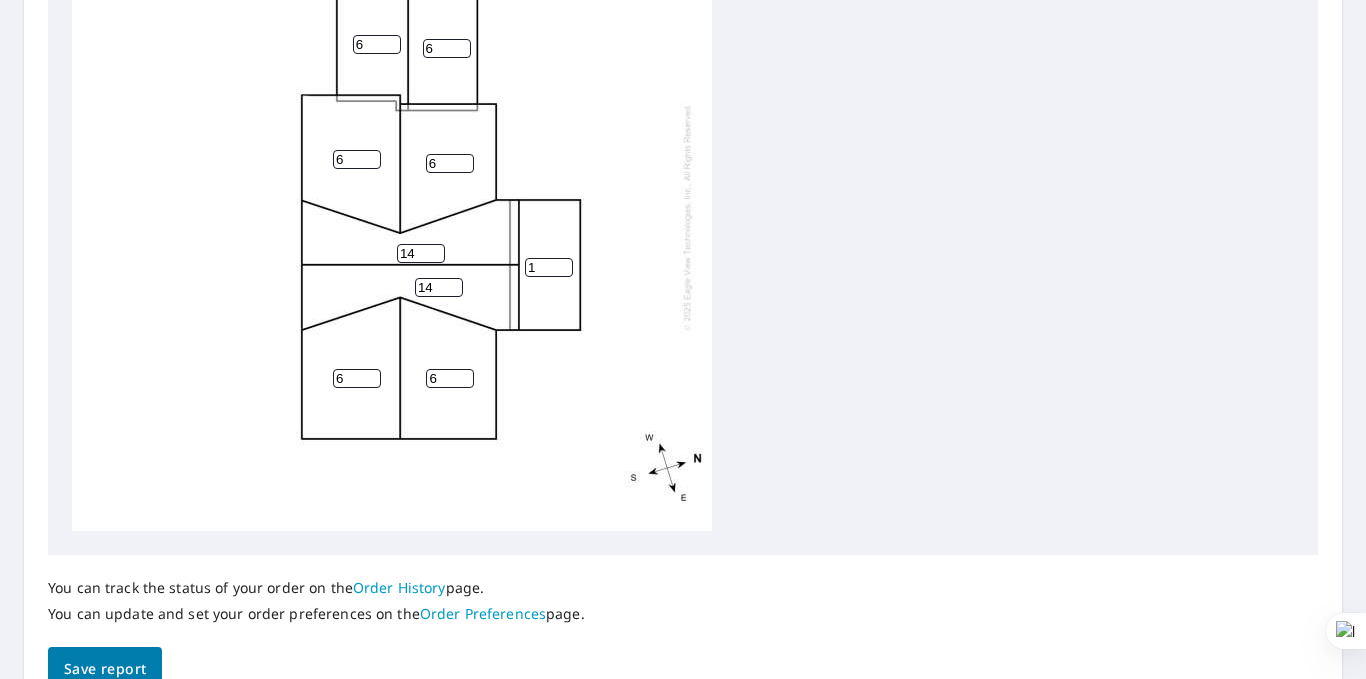 type on "6" 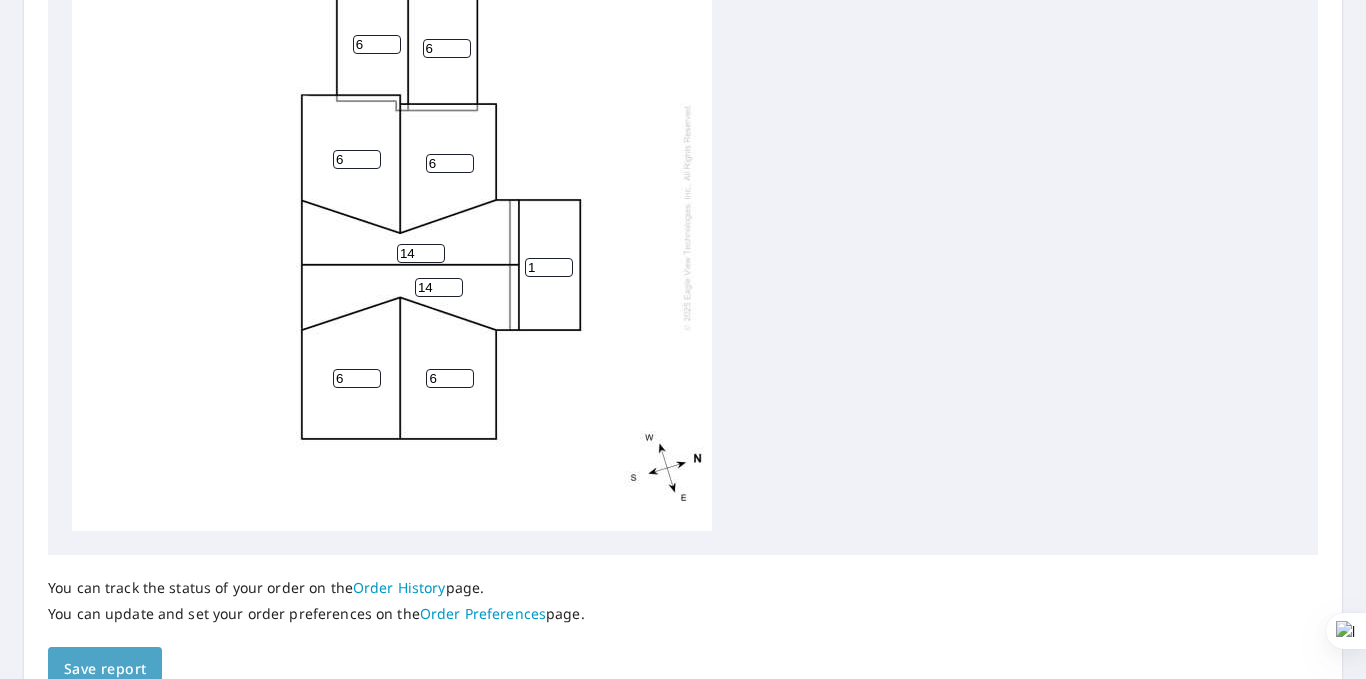click on "Save report" at bounding box center [105, 669] 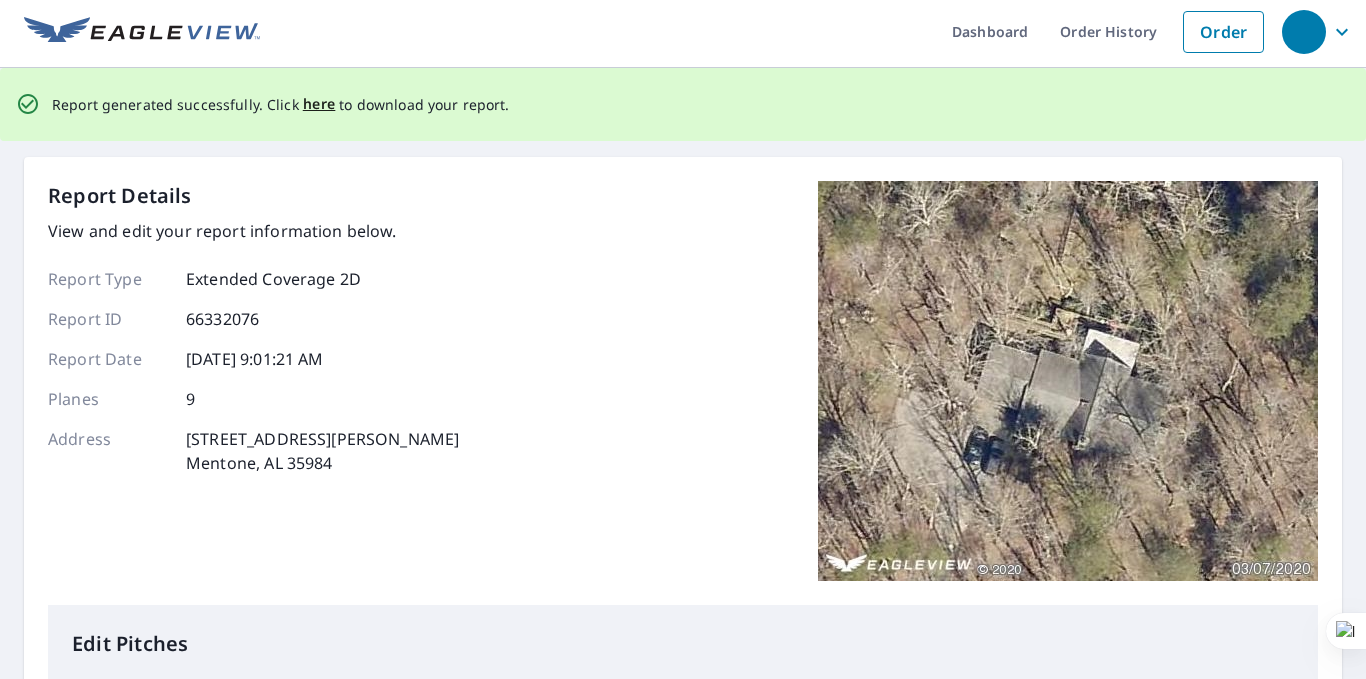 scroll, scrollTop: 0, scrollLeft: 0, axis: both 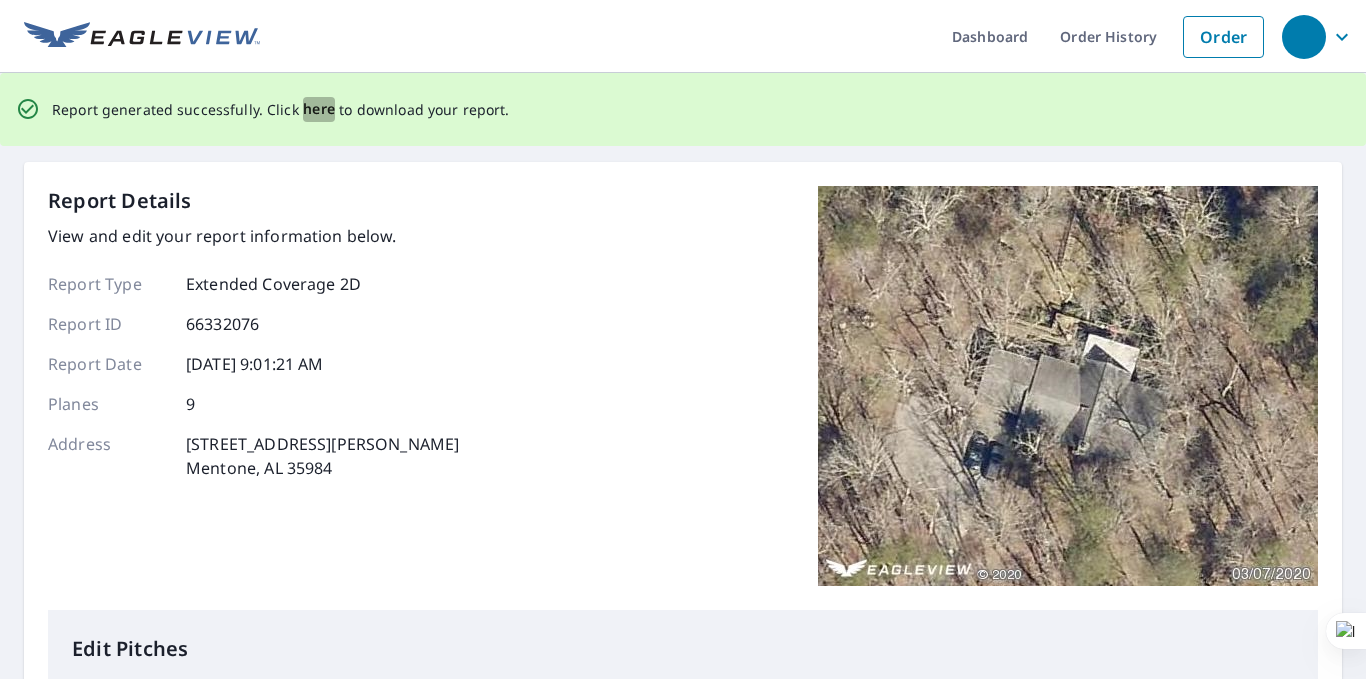 click on "here" at bounding box center (319, 109) 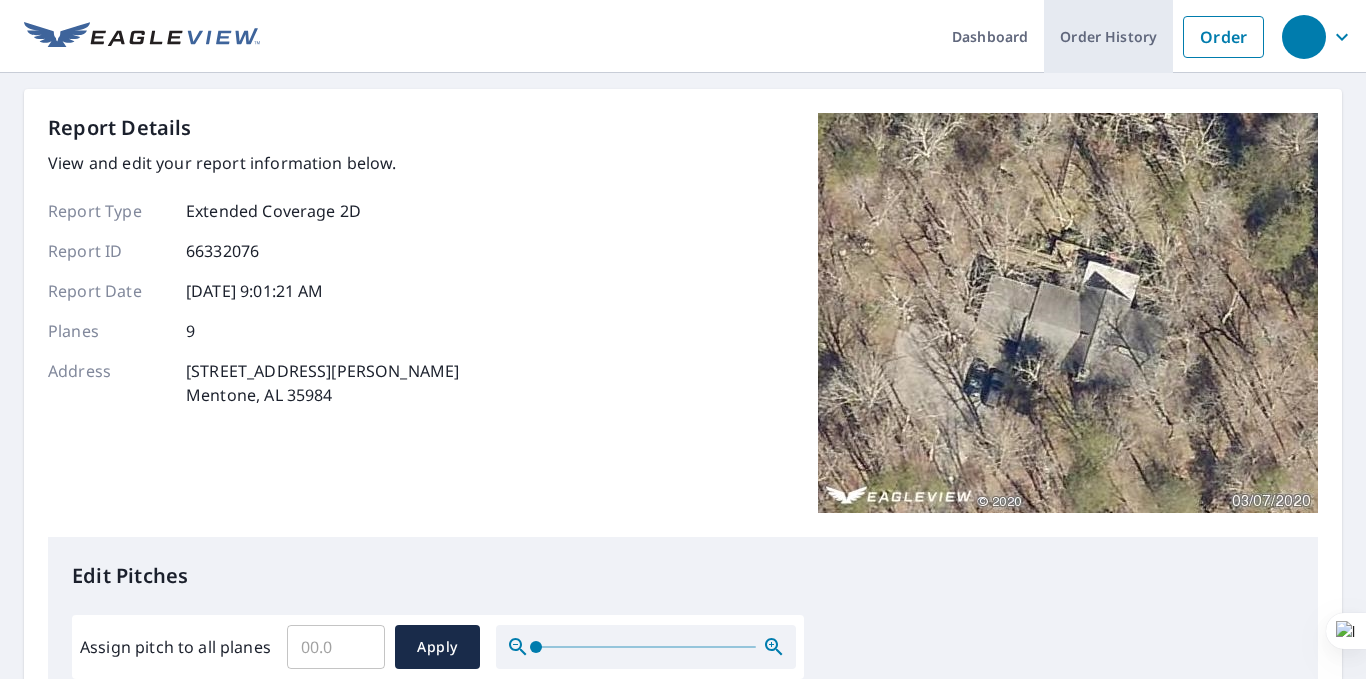 click on "Order History" at bounding box center (1108, 36) 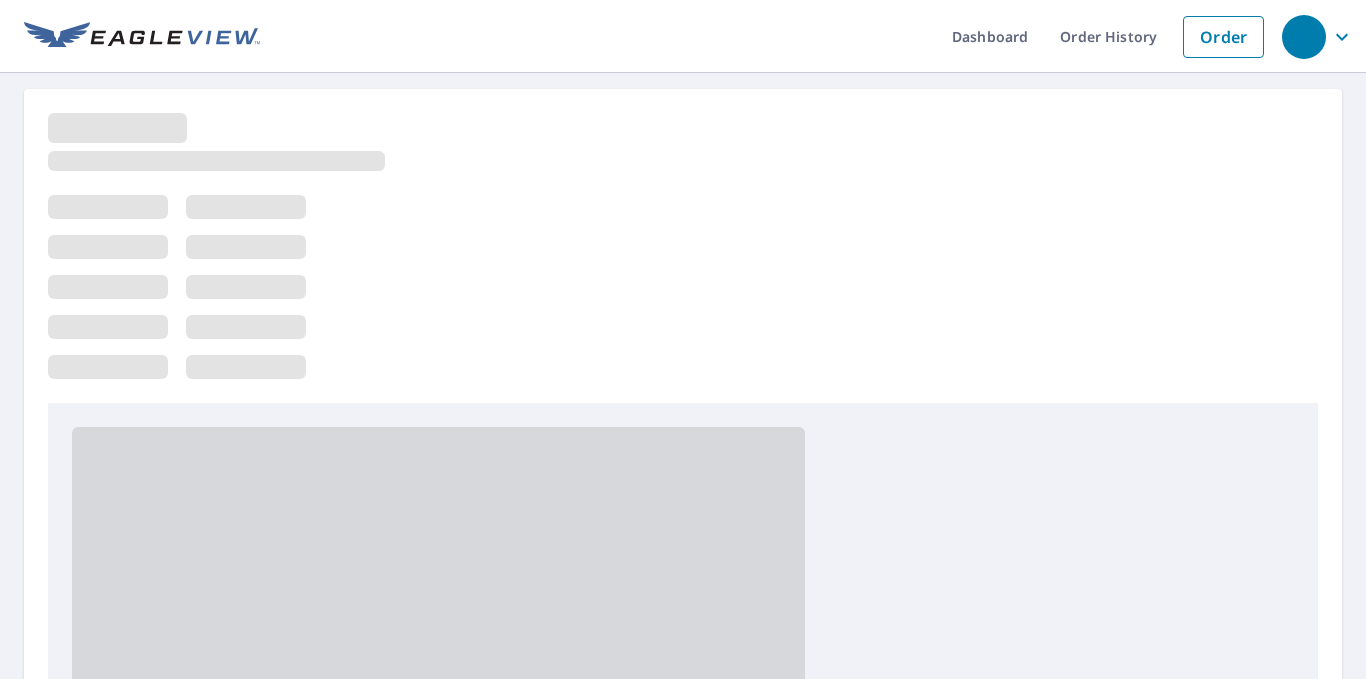 scroll, scrollTop: 0, scrollLeft: 0, axis: both 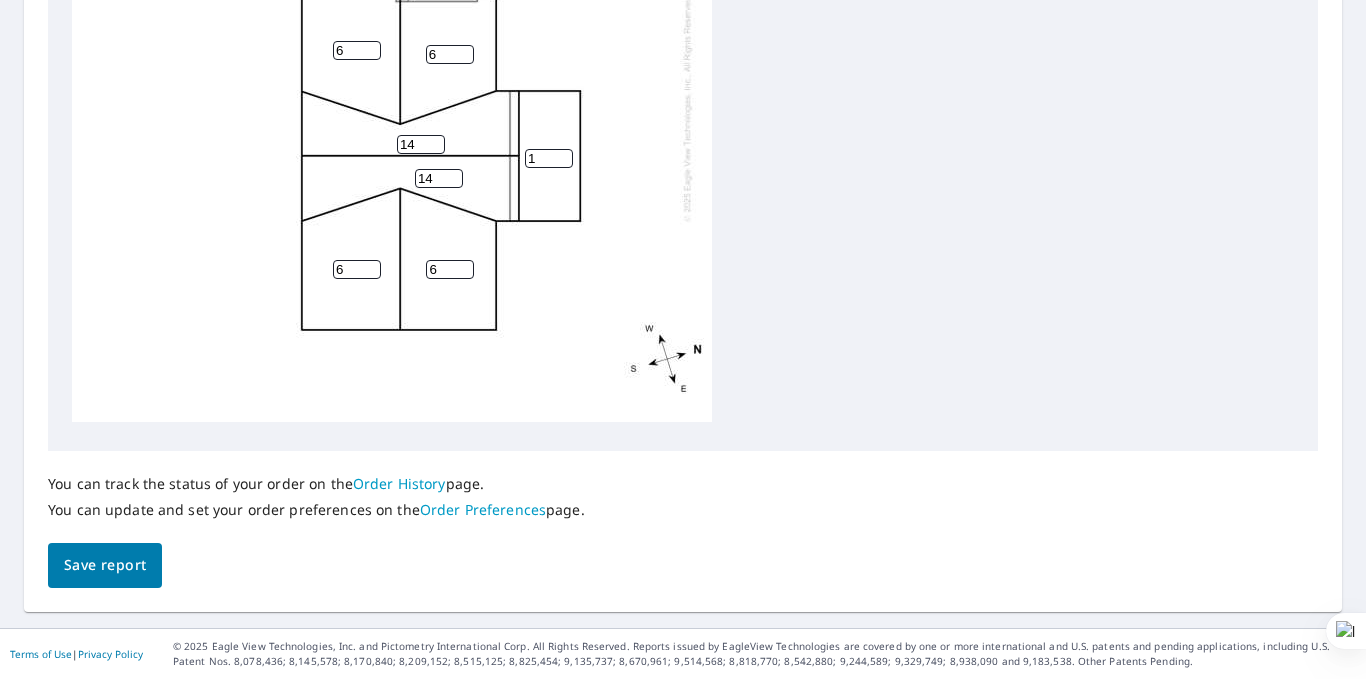 click on "Save report" at bounding box center (105, 565) 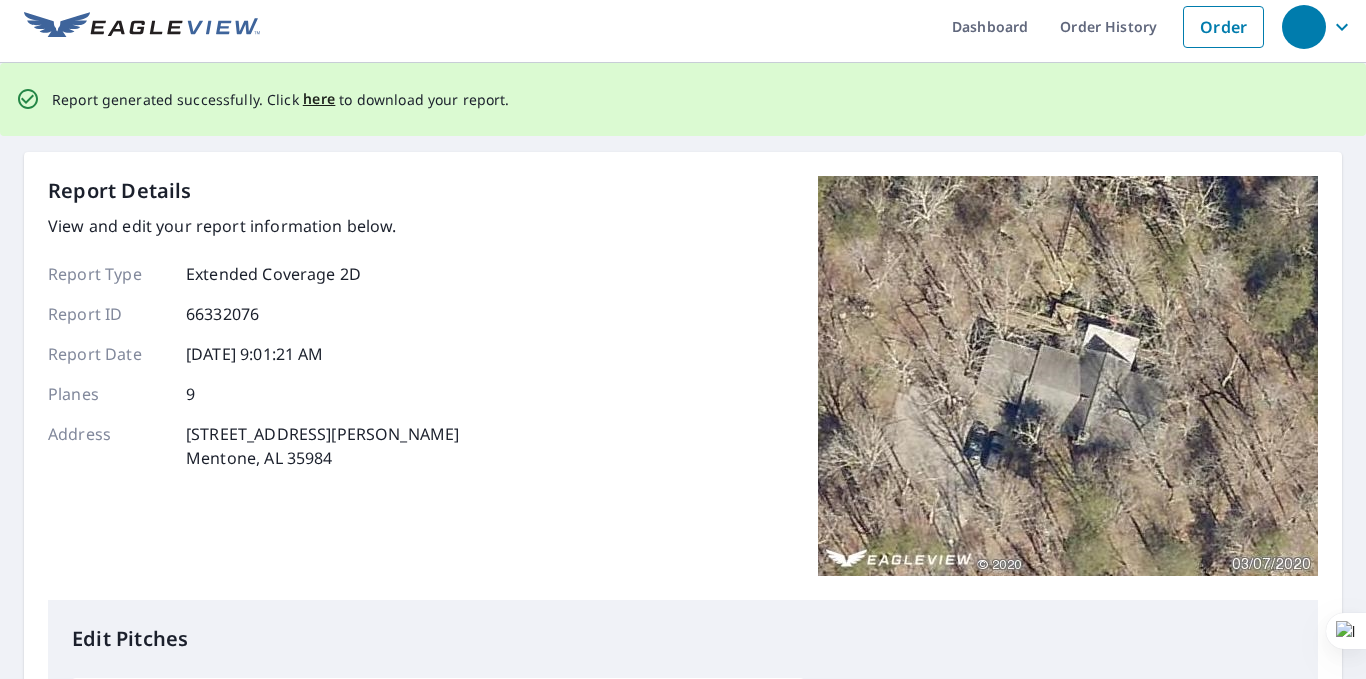 scroll, scrollTop: 0, scrollLeft: 0, axis: both 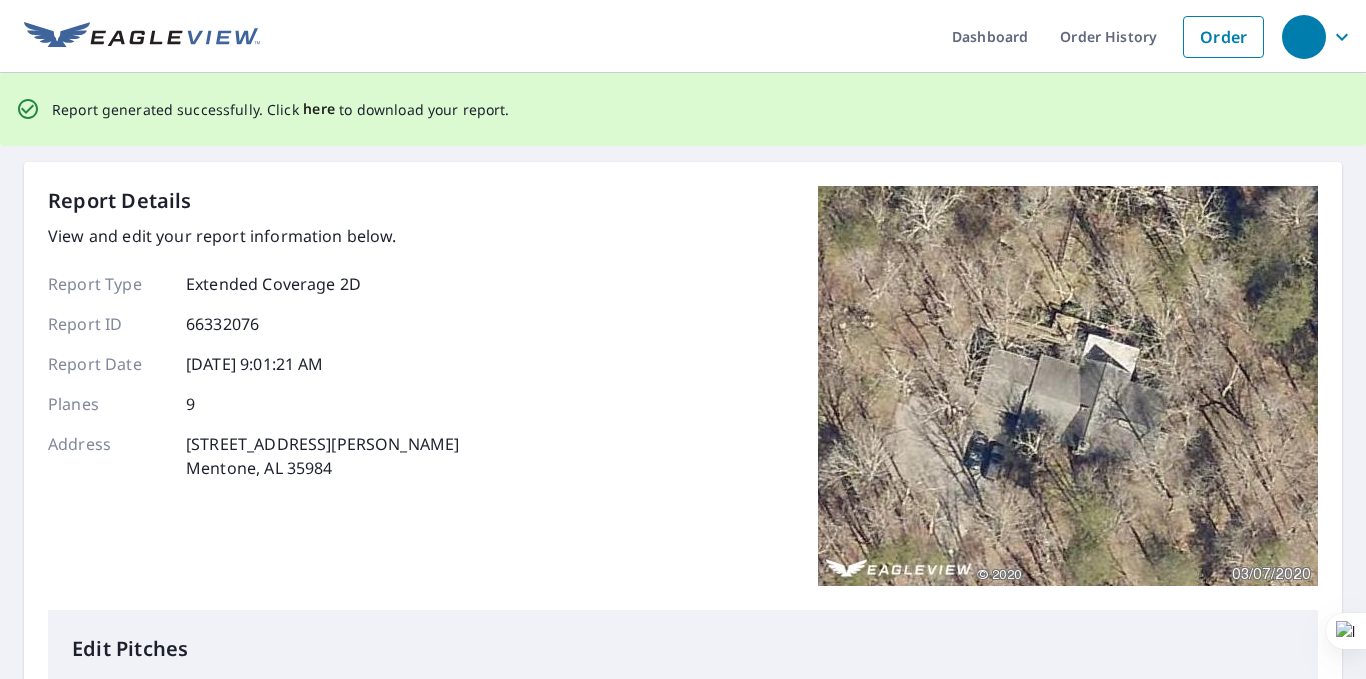 click on "here" at bounding box center [319, 109] 